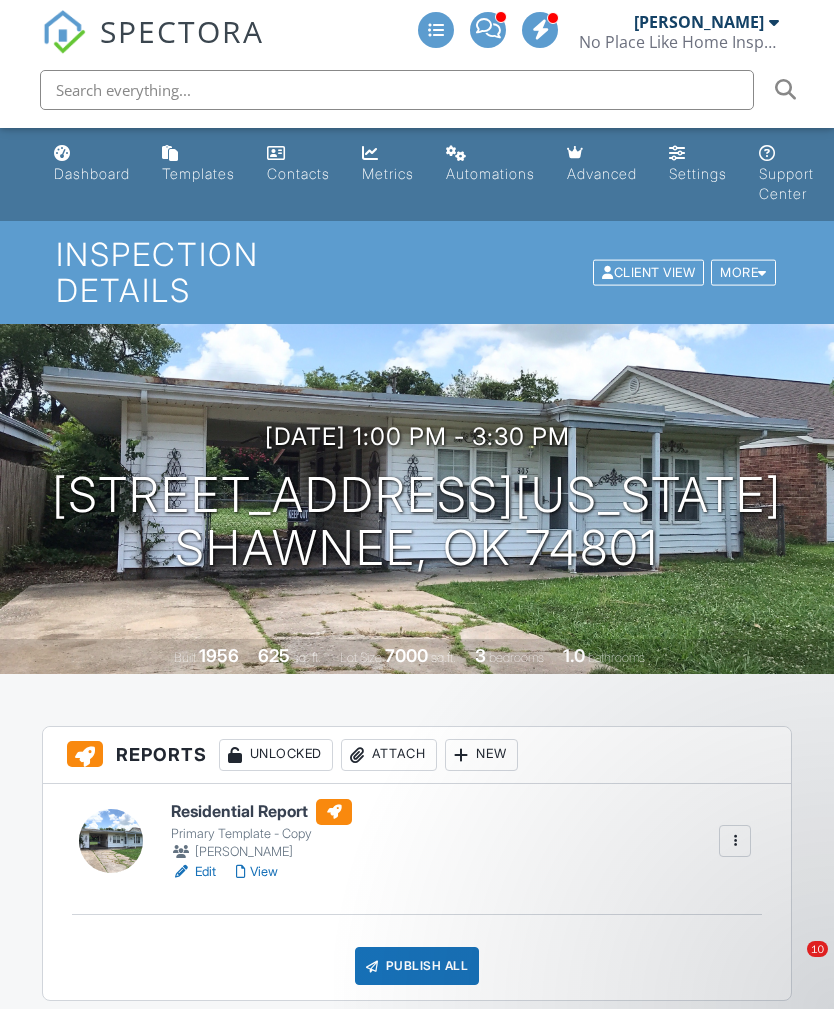 scroll, scrollTop: 2501, scrollLeft: 0, axis: vertical 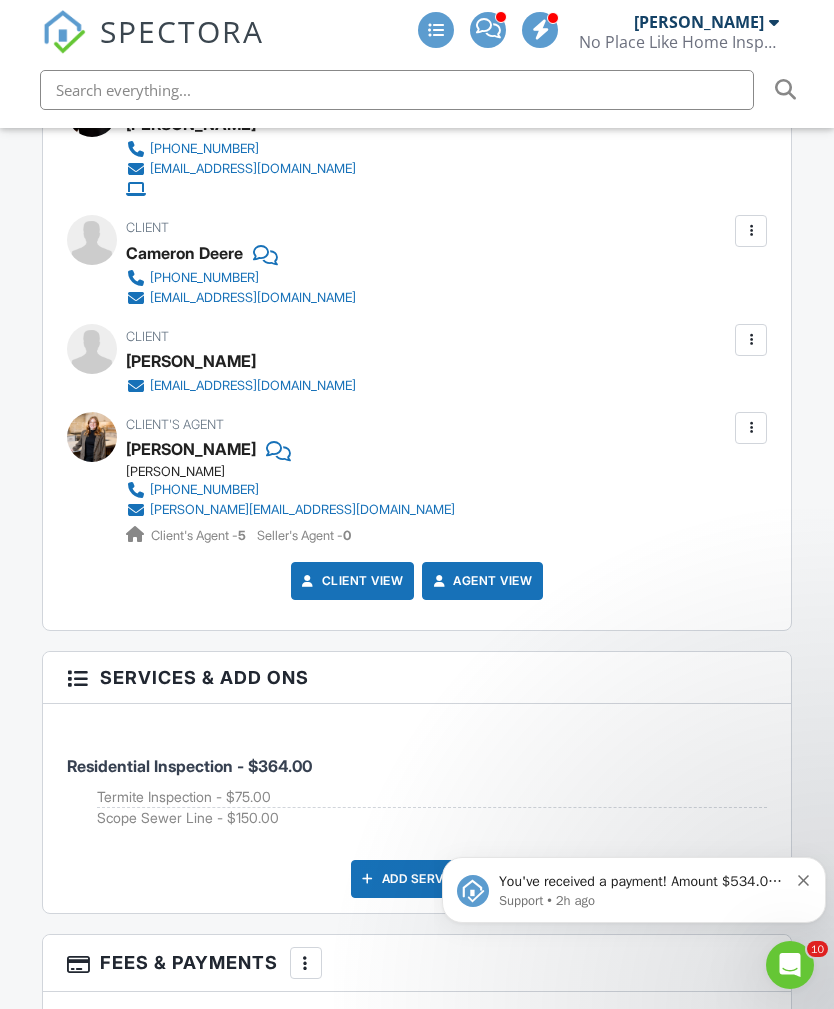 click 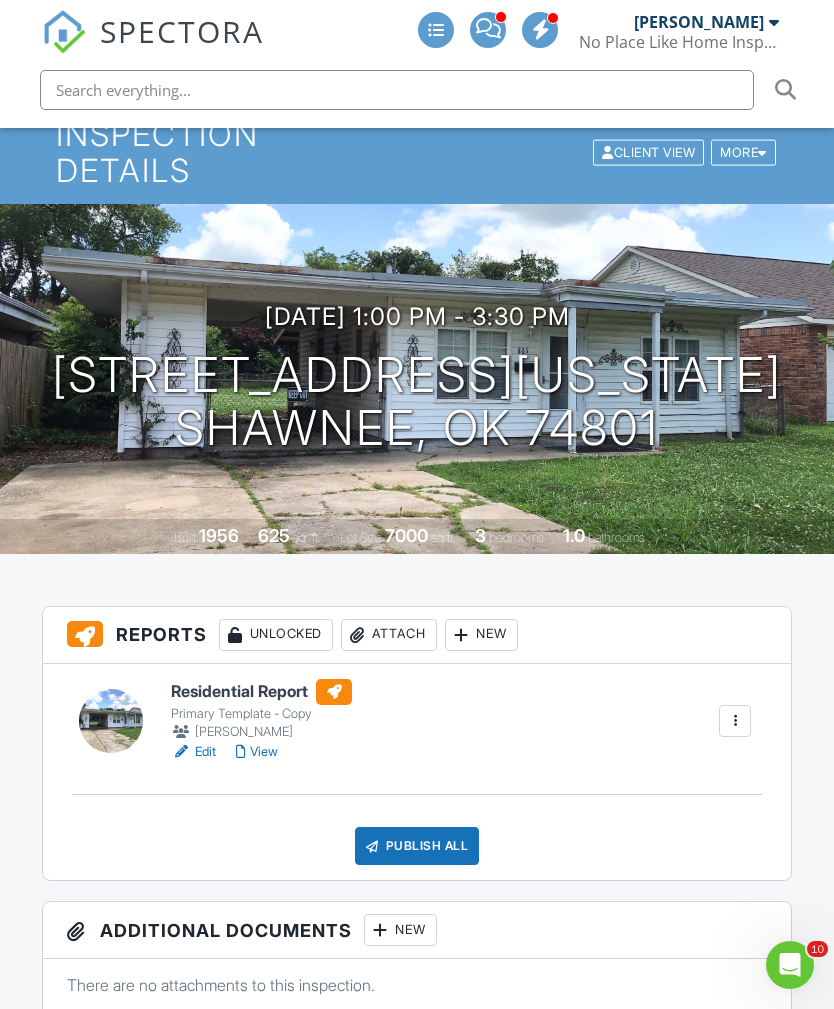scroll, scrollTop: 0, scrollLeft: 0, axis: both 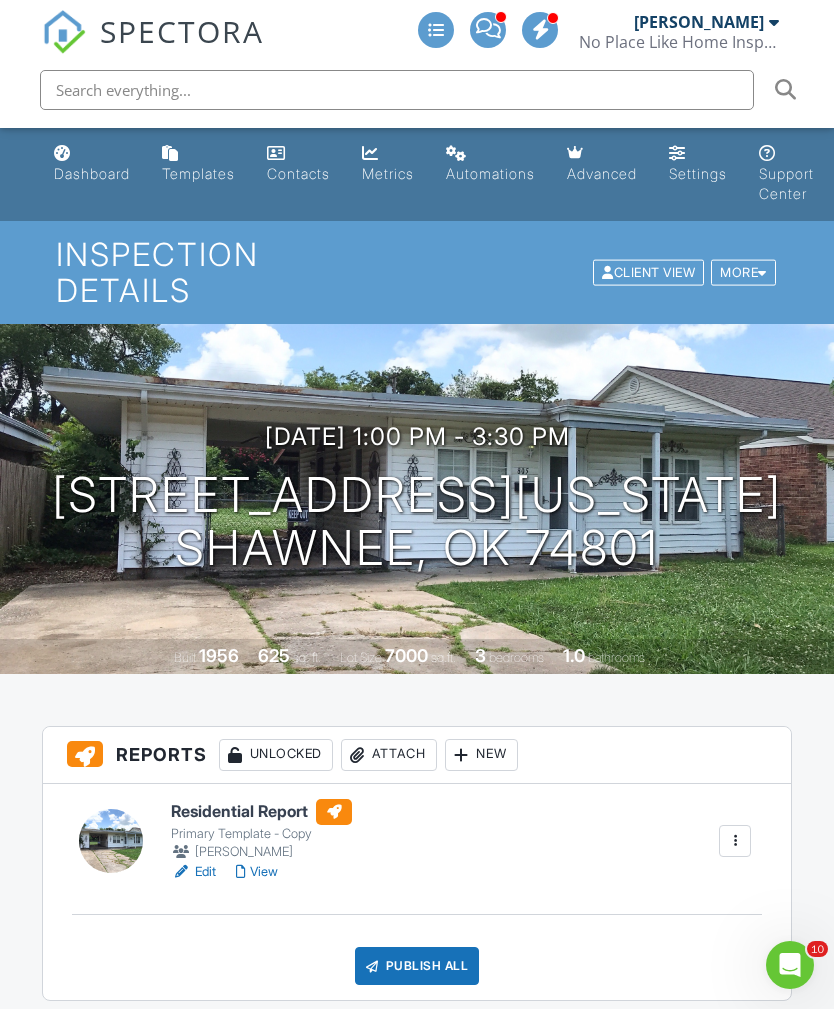 click on "Dashboard" at bounding box center (92, 173) 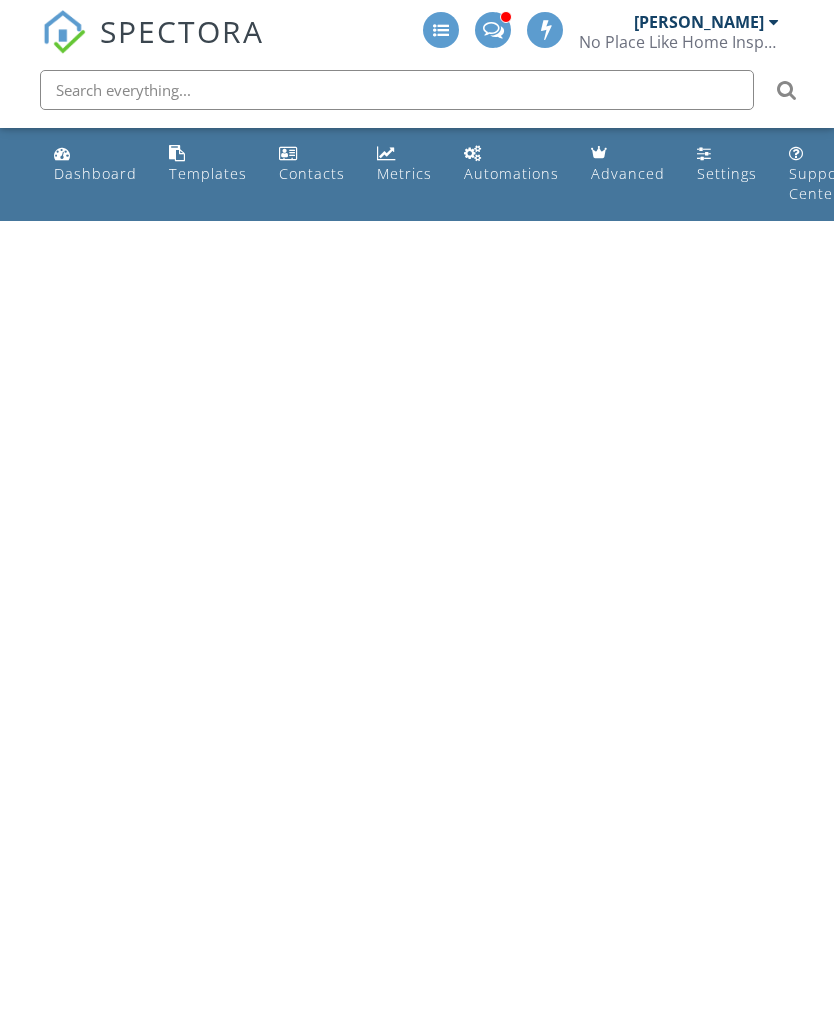 scroll, scrollTop: 0, scrollLeft: 0, axis: both 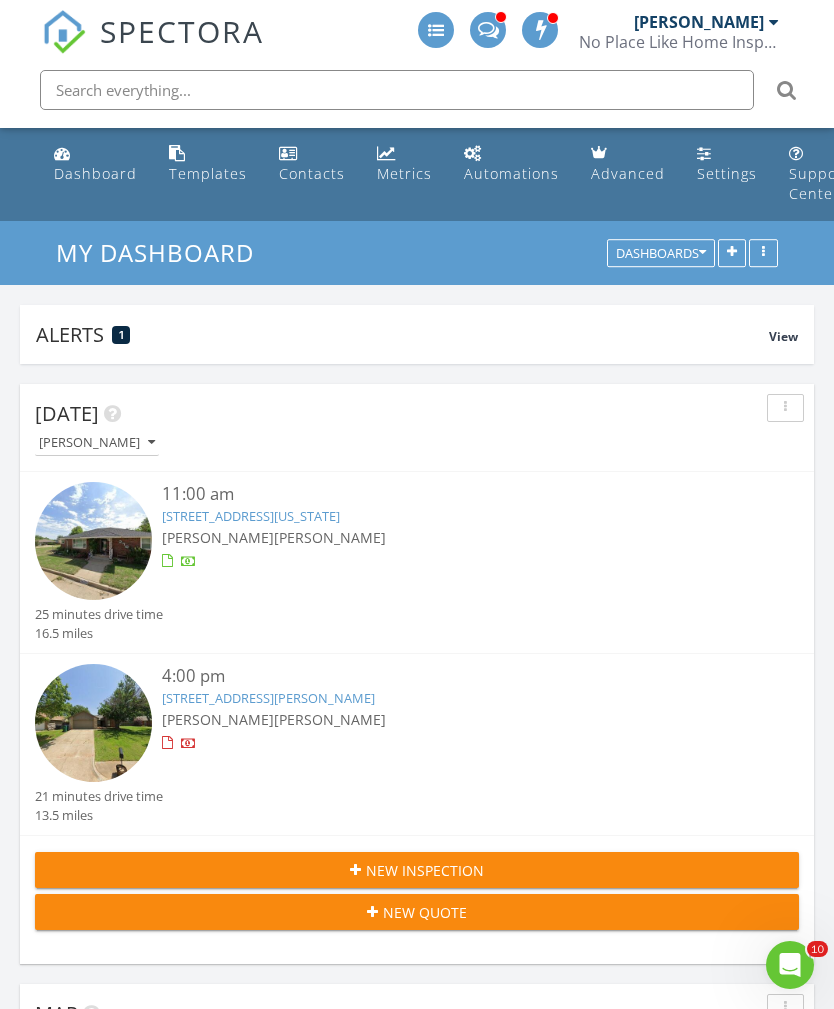 click on "2700 NW 32nd St, Oklahoma City, OK 73112" at bounding box center (251, 516) 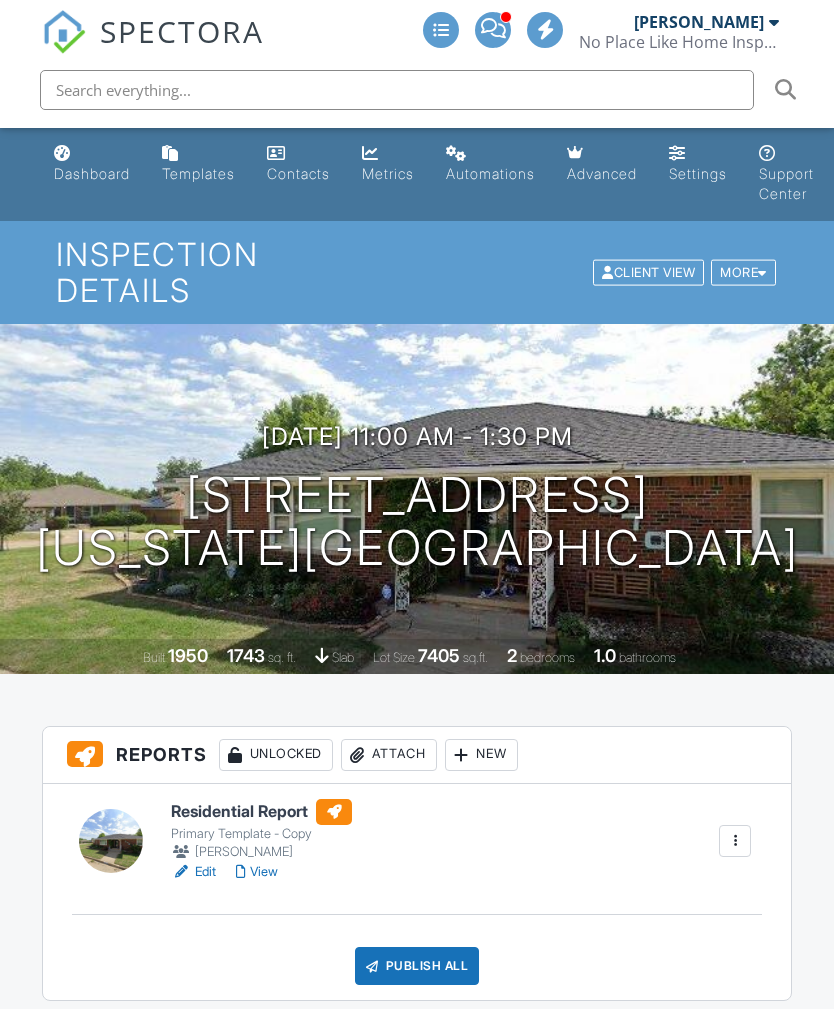 scroll, scrollTop: 0, scrollLeft: 0, axis: both 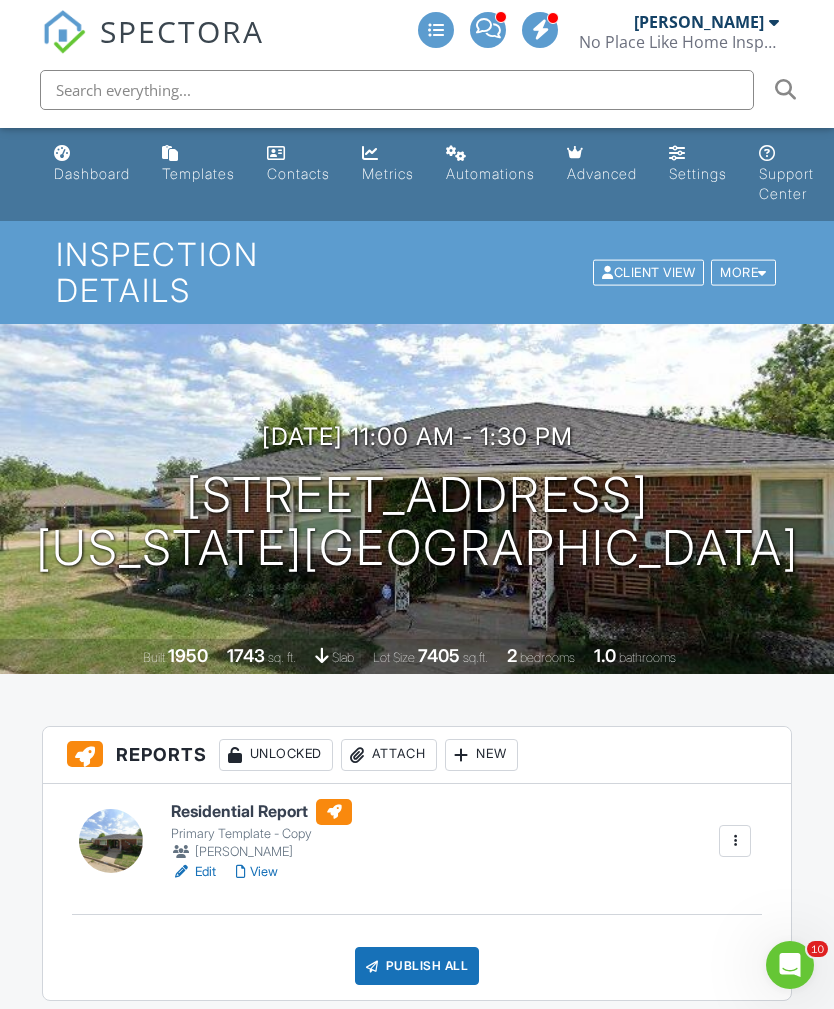 click on "View" at bounding box center (257, 872) 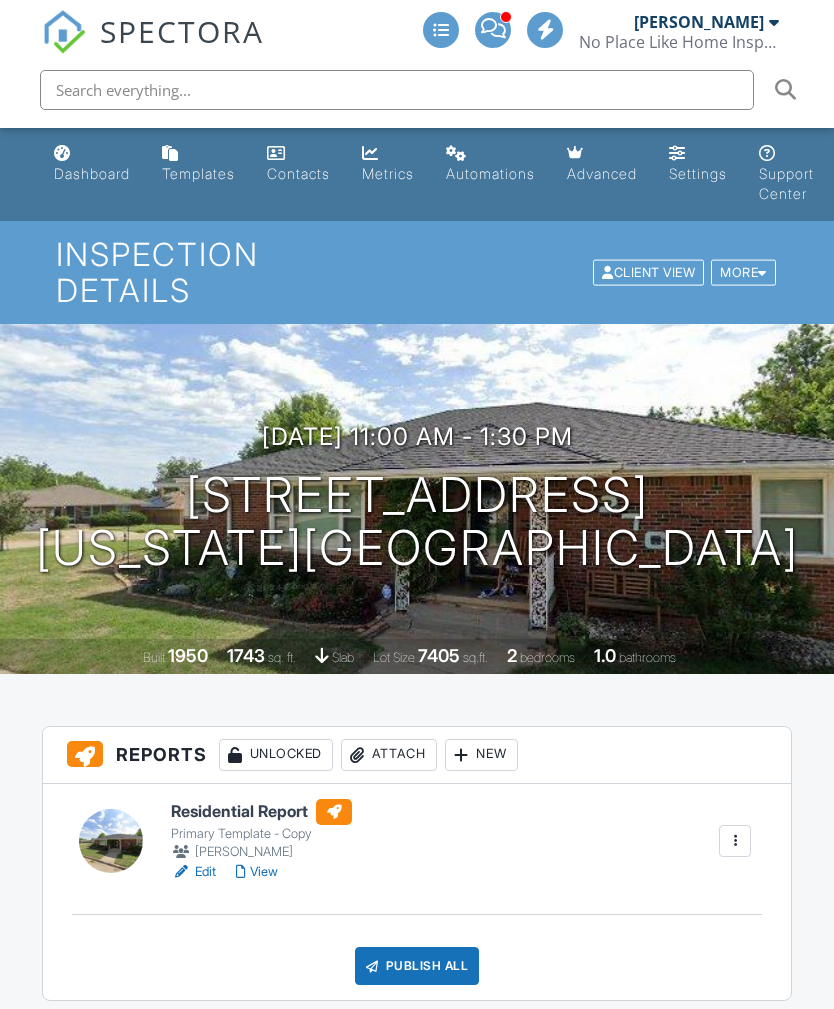 scroll, scrollTop: 0, scrollLeft: 0, axis: both 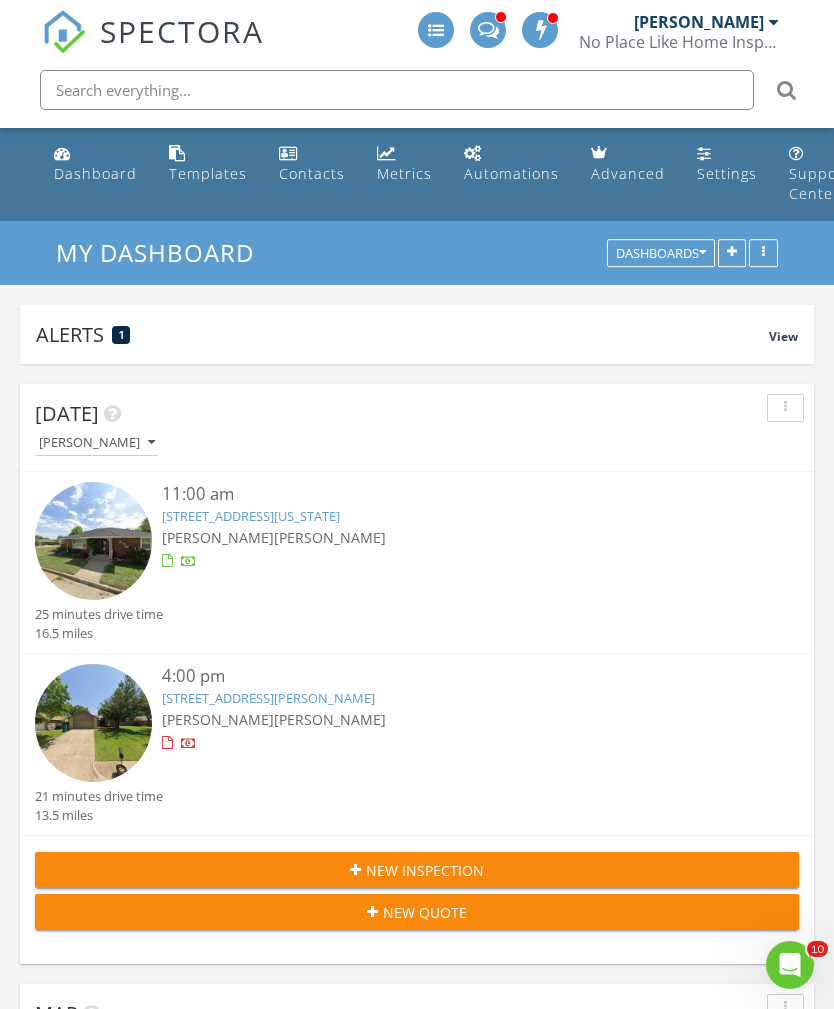 click on "[STREET_ADDRESS][PERSON_NAME]" at bounding box center (268, 698) 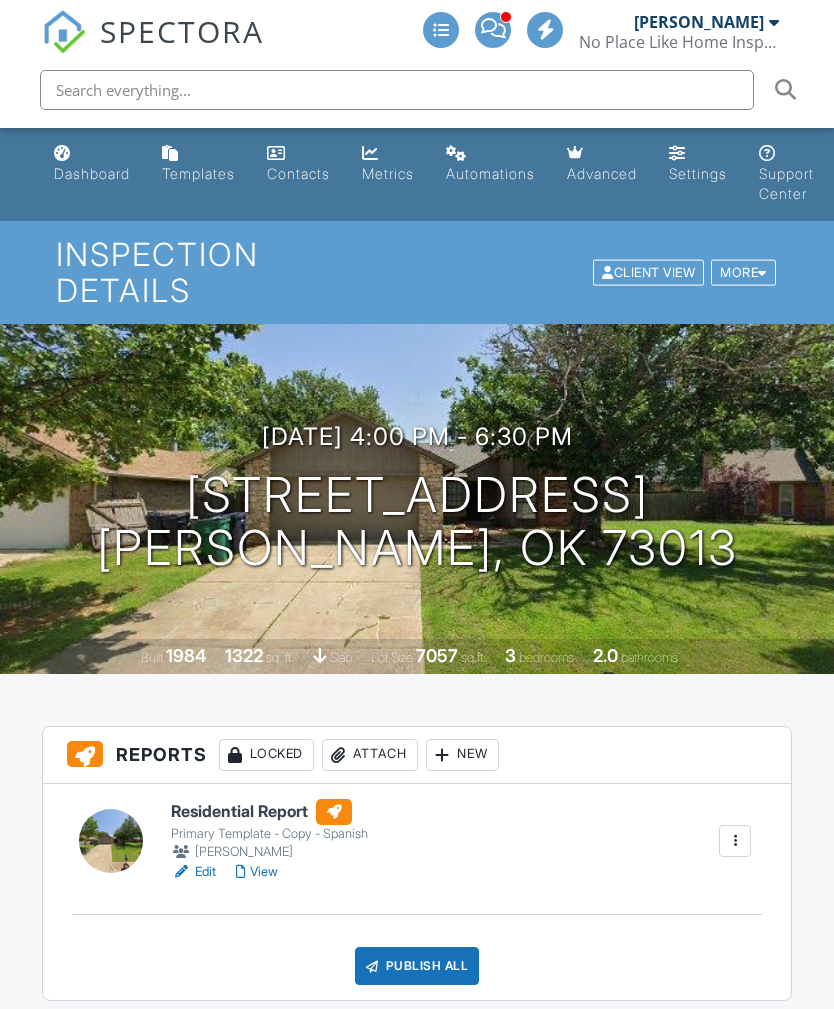 scroll, scrollTop: 0, scrollLeft: 0, axis: both 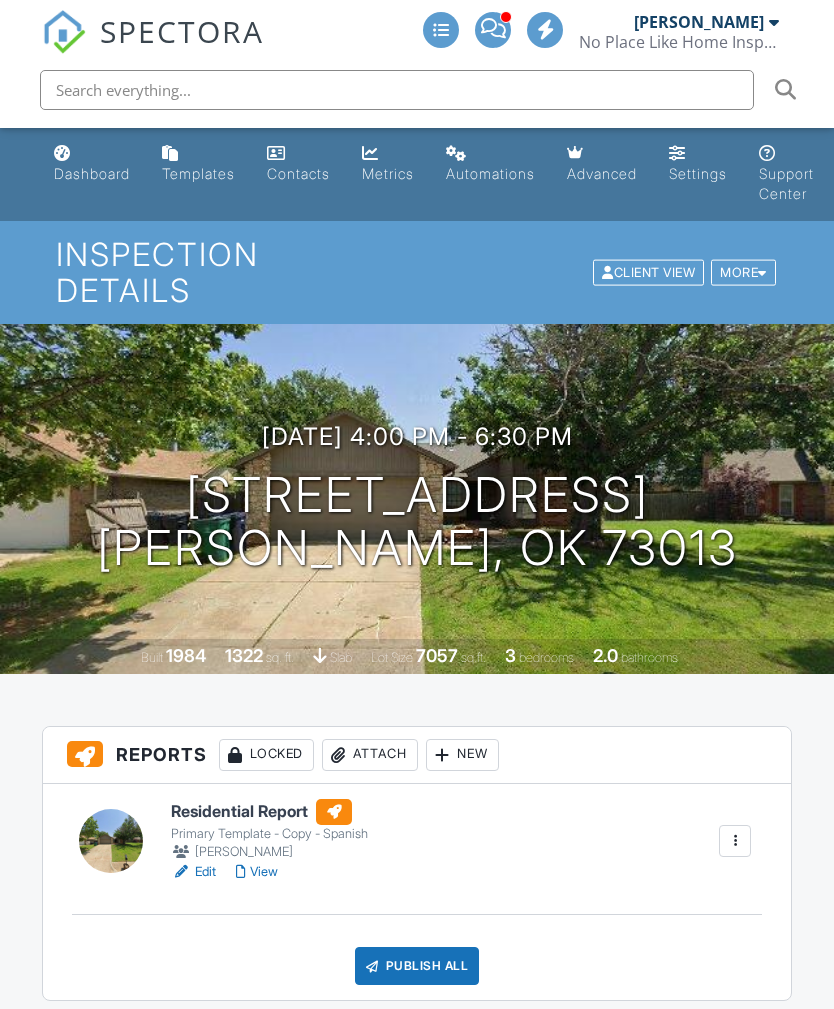 click on "Dashboard" at bounding box center [92, 173] 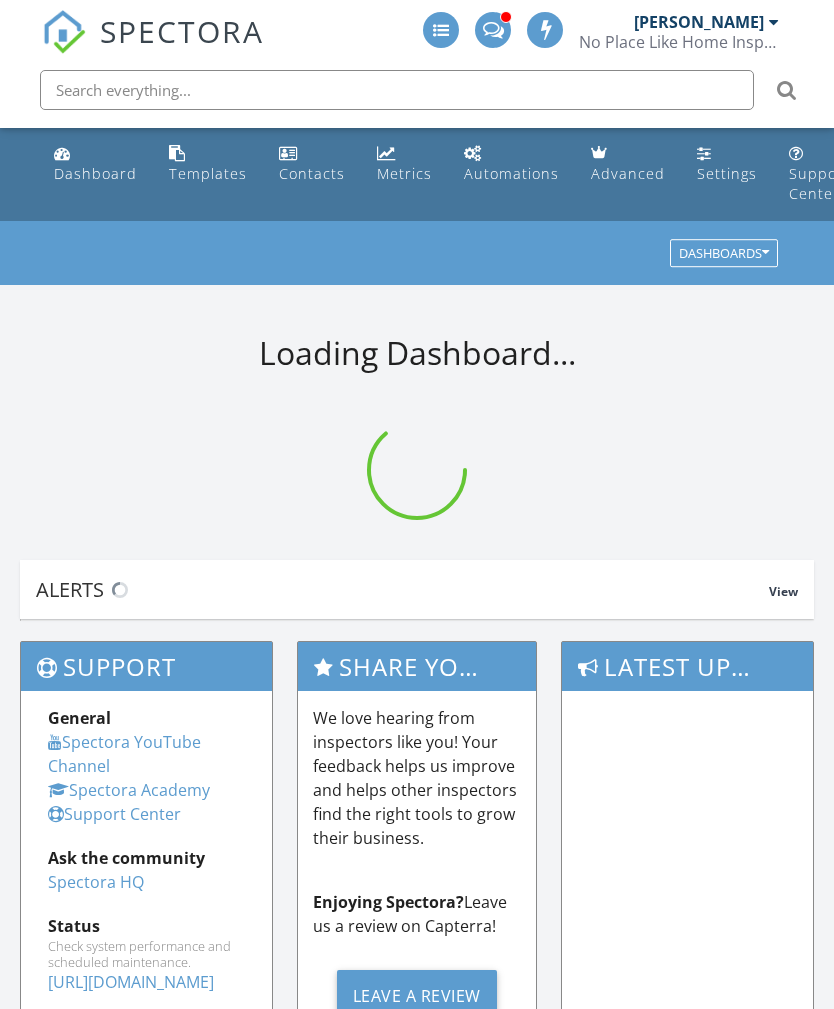 scroll, scrollTop: 0, scrollLeft: 0, axis: both 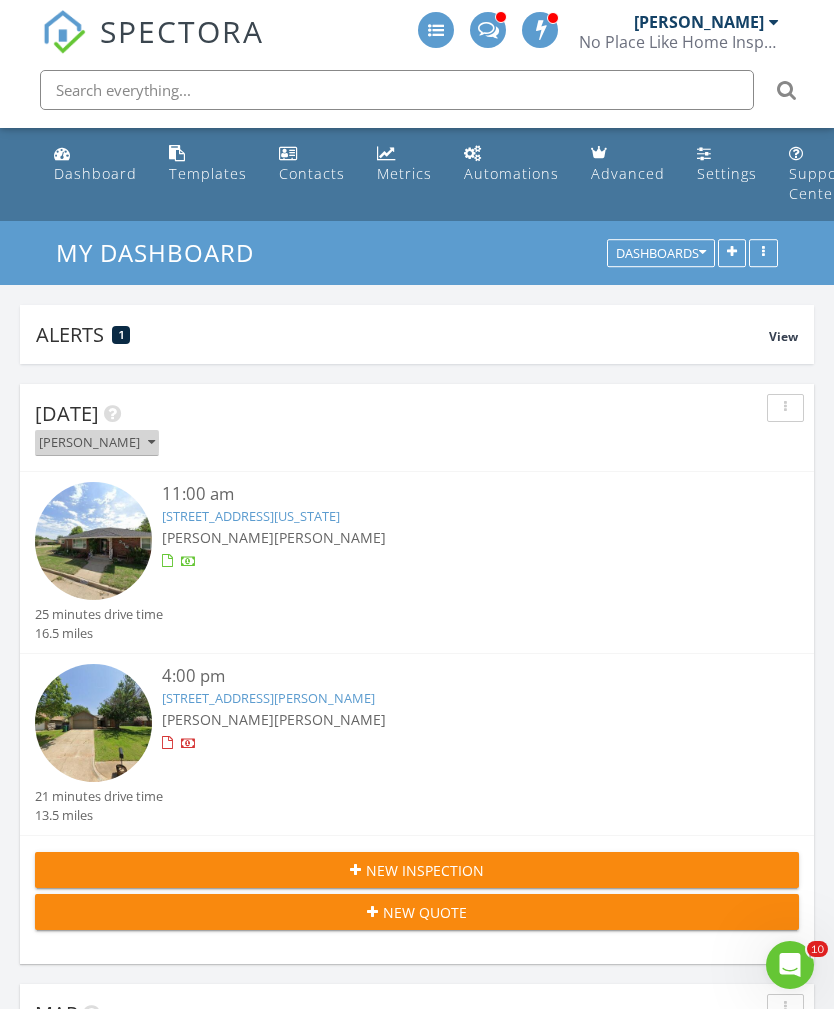 click on "[PERSON_NAME]" at bounding box center (97, 443) 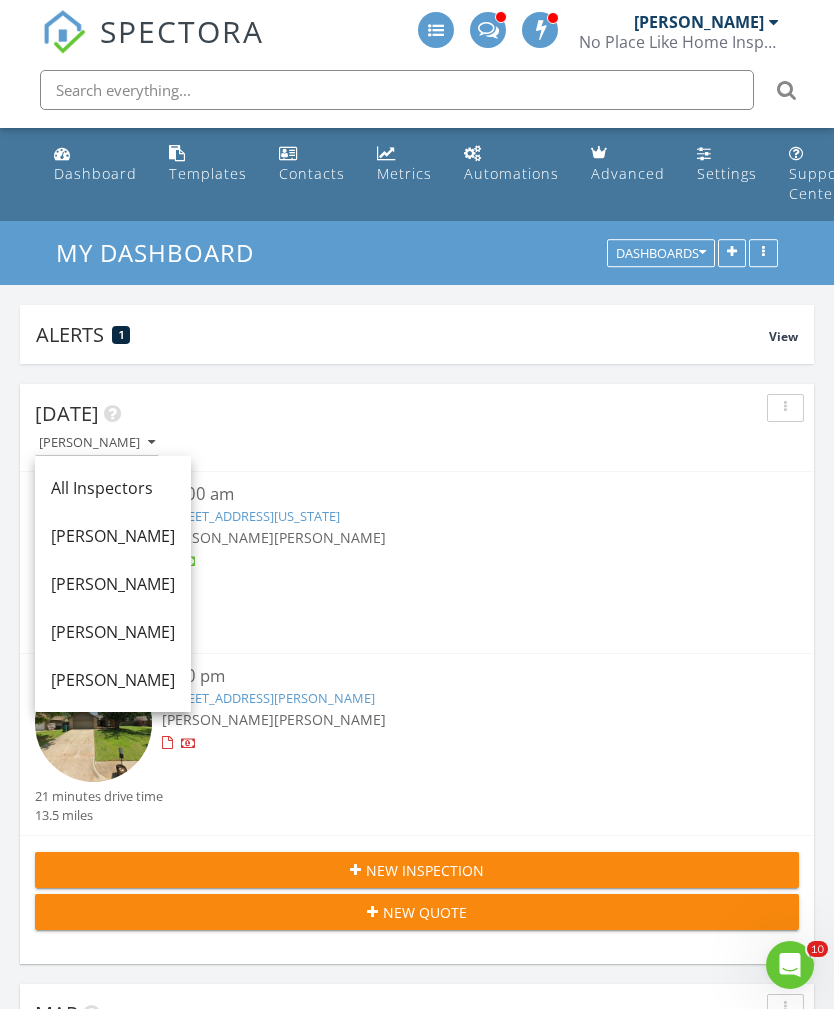 click on "[PERSON_NAME]" at bounding box center [113, 632] 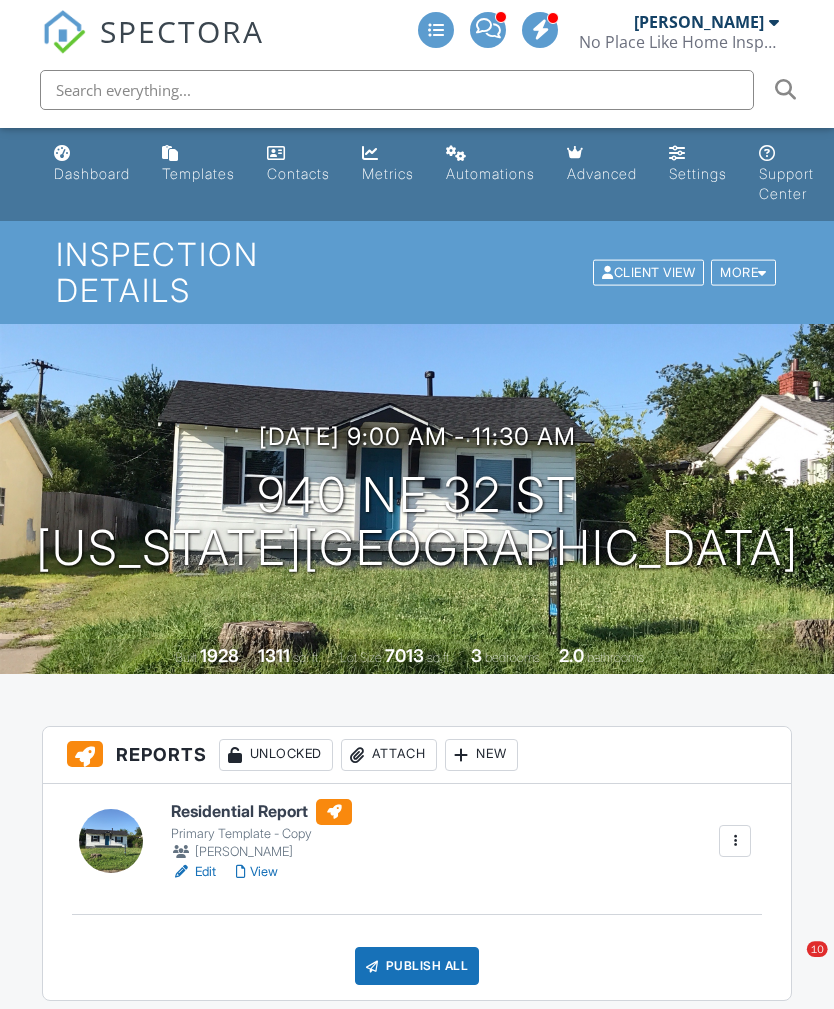 scroll, scrollTop: 0, scrollLeft: 0, axis: both 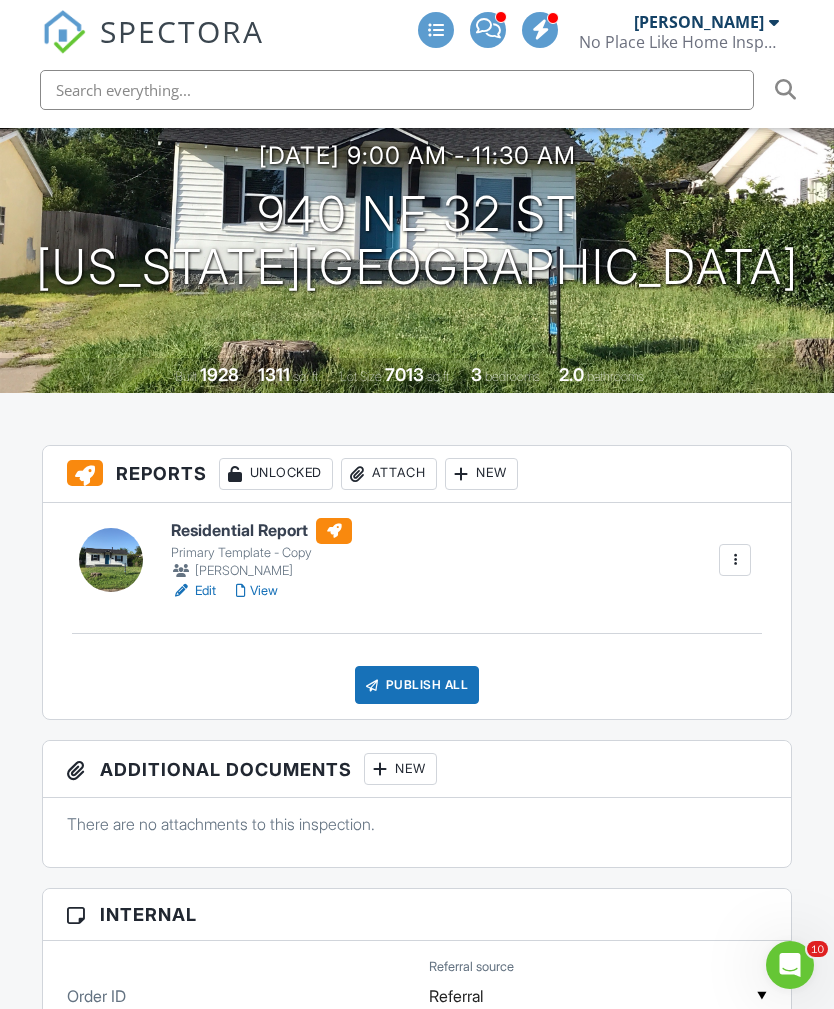 click on "View" at bounding box center (257, 591) 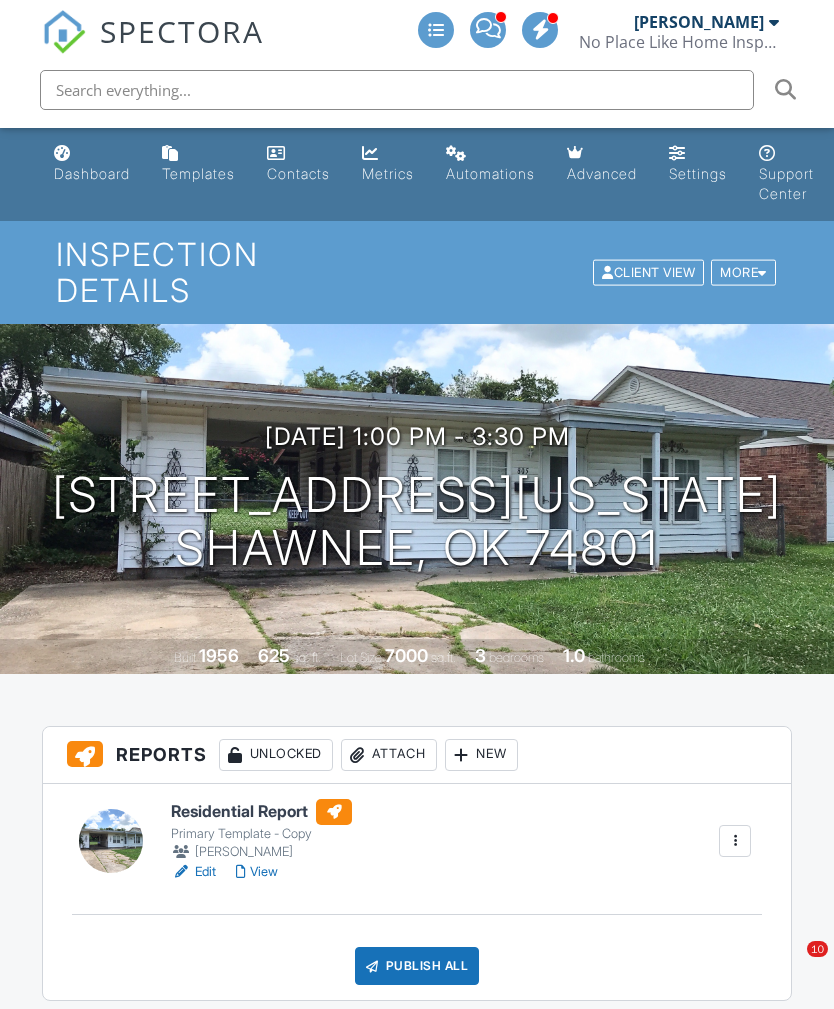 scroll, scrollTop: 0, scrollLeft: 0, axis: both 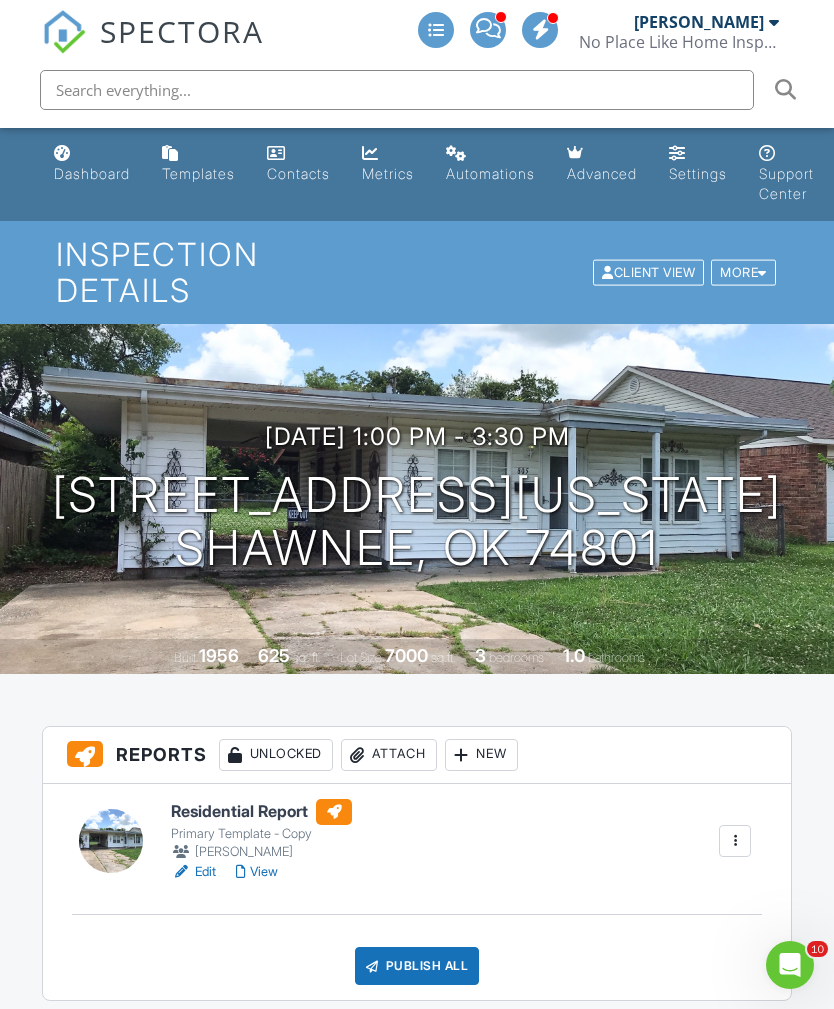 click on "View" at bounding box center (257, 872) 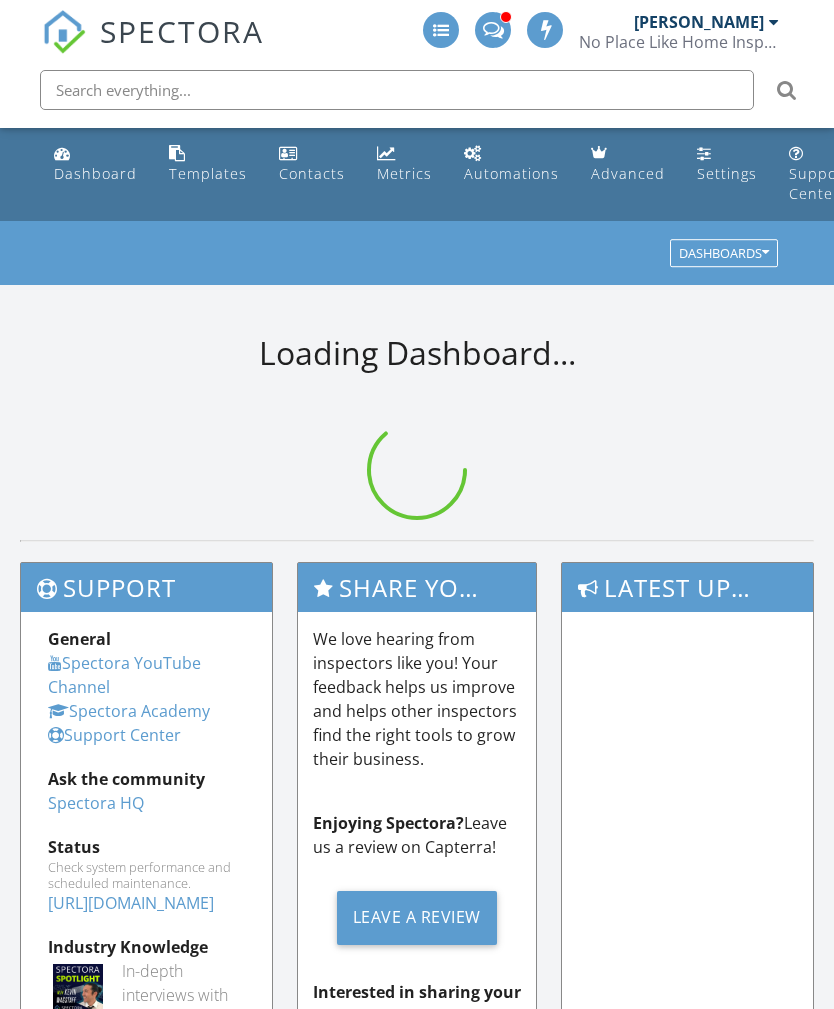 scroll, scrollTop: 0, scrollLeft: 0, axis: both 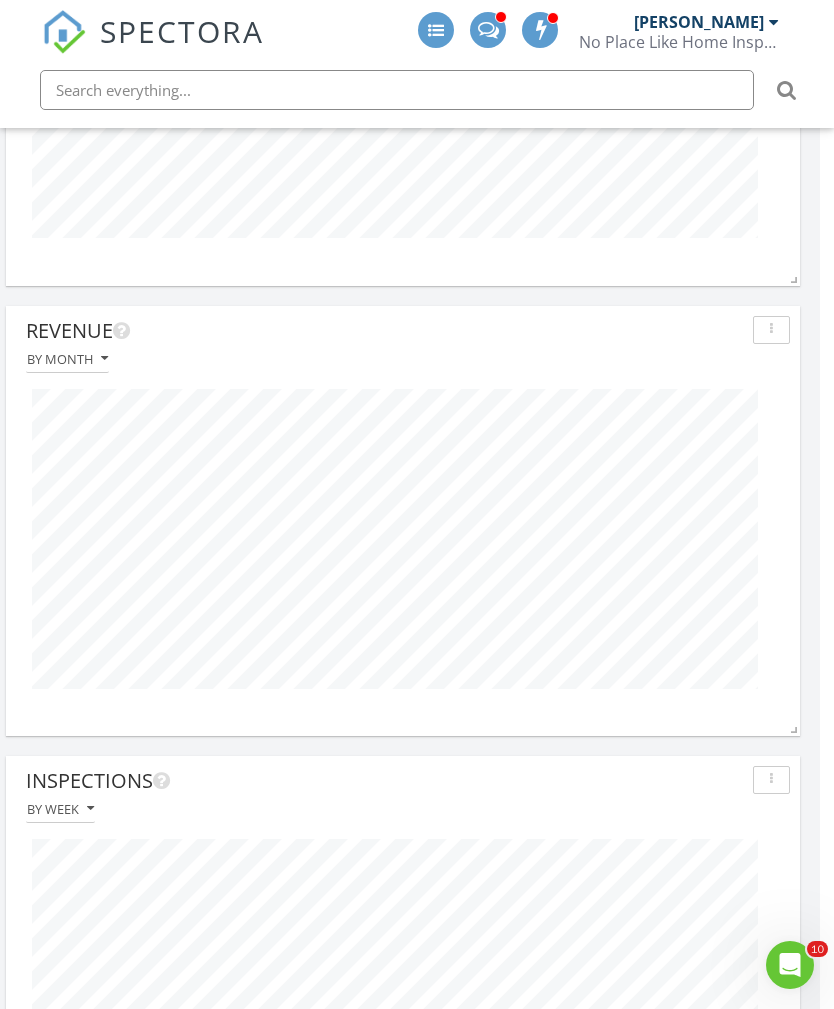 click on "By month" at bounding box center [67, 359] 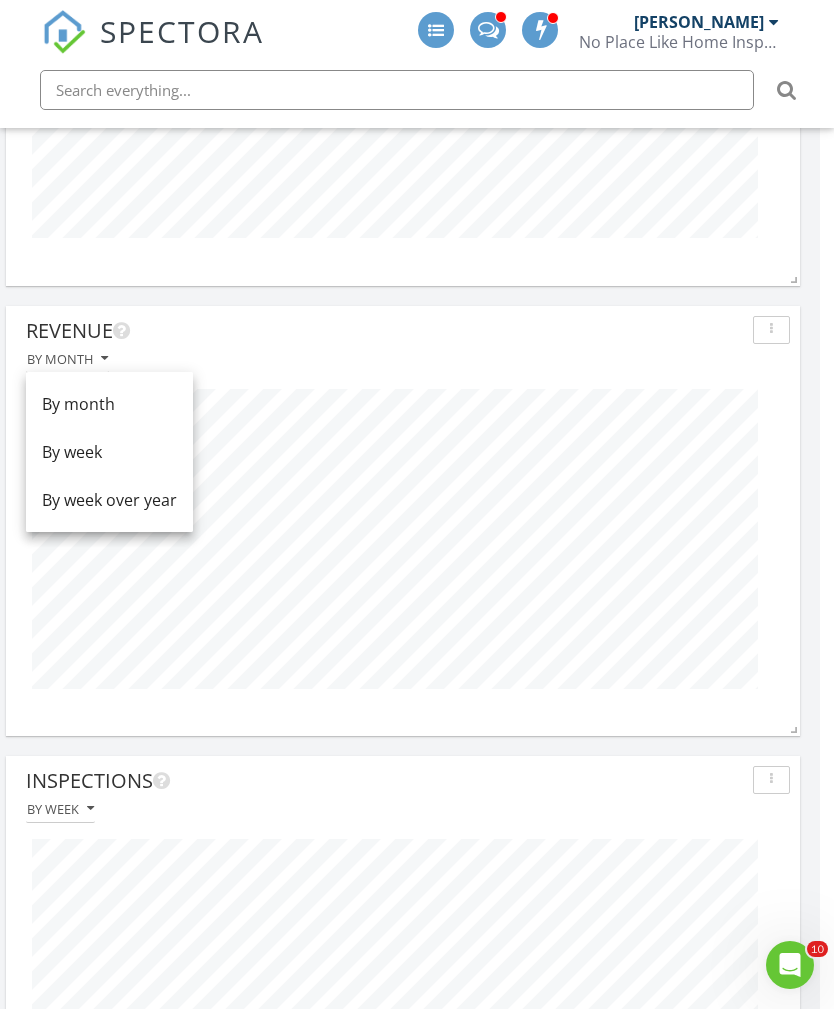 click on "By week" at bounding box center [109, 452] 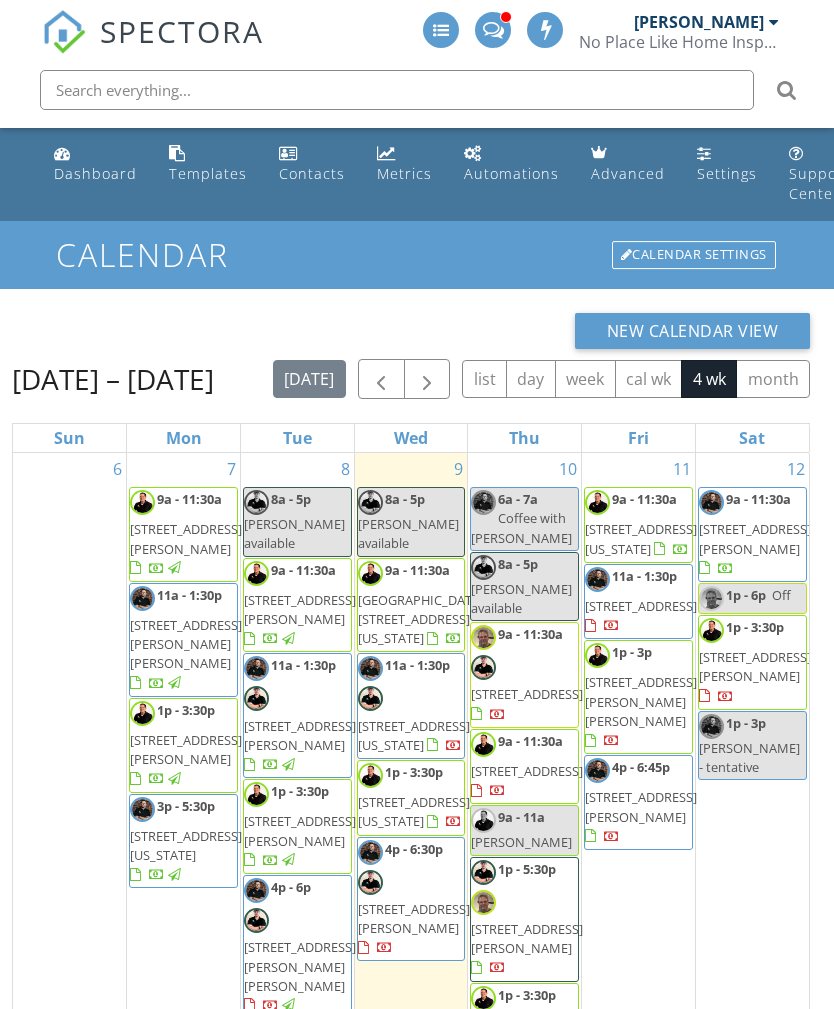 scroll, scrollTop: 0, scrollLeft: 9, axis: horizontal 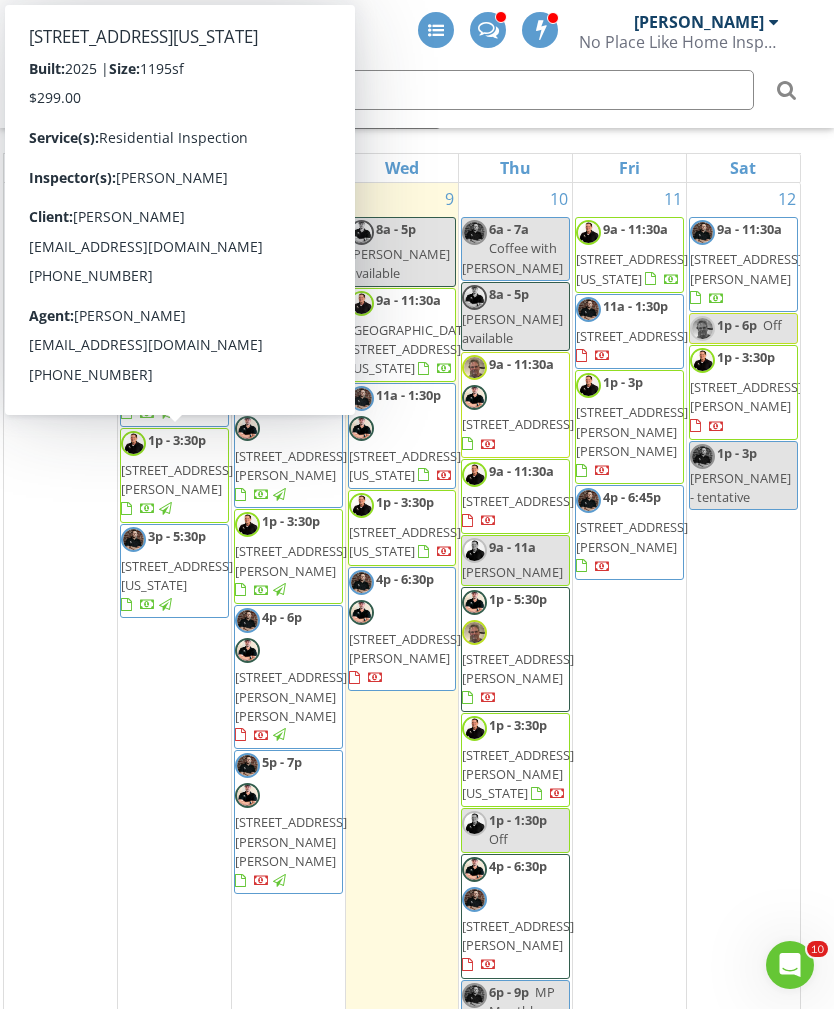 click on "[STREET_ADDRESS][US_STATE]" at bounding box center [177, 575] 